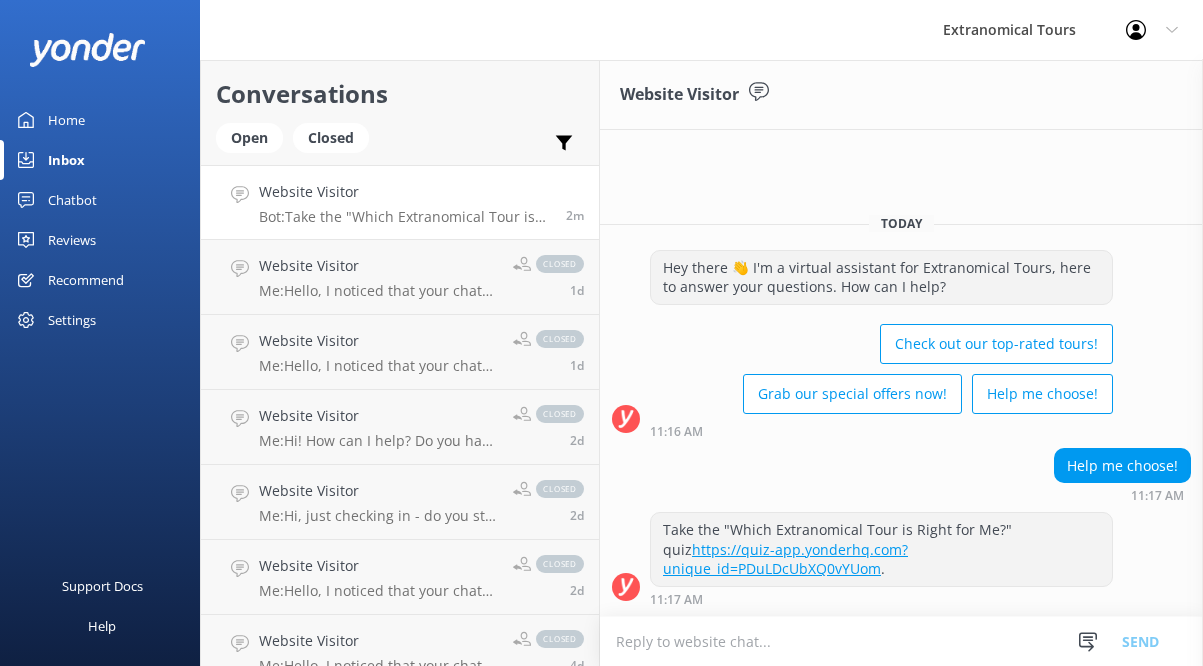 scroll, scrollTop: 0, scrollLeft: 0, axis: both 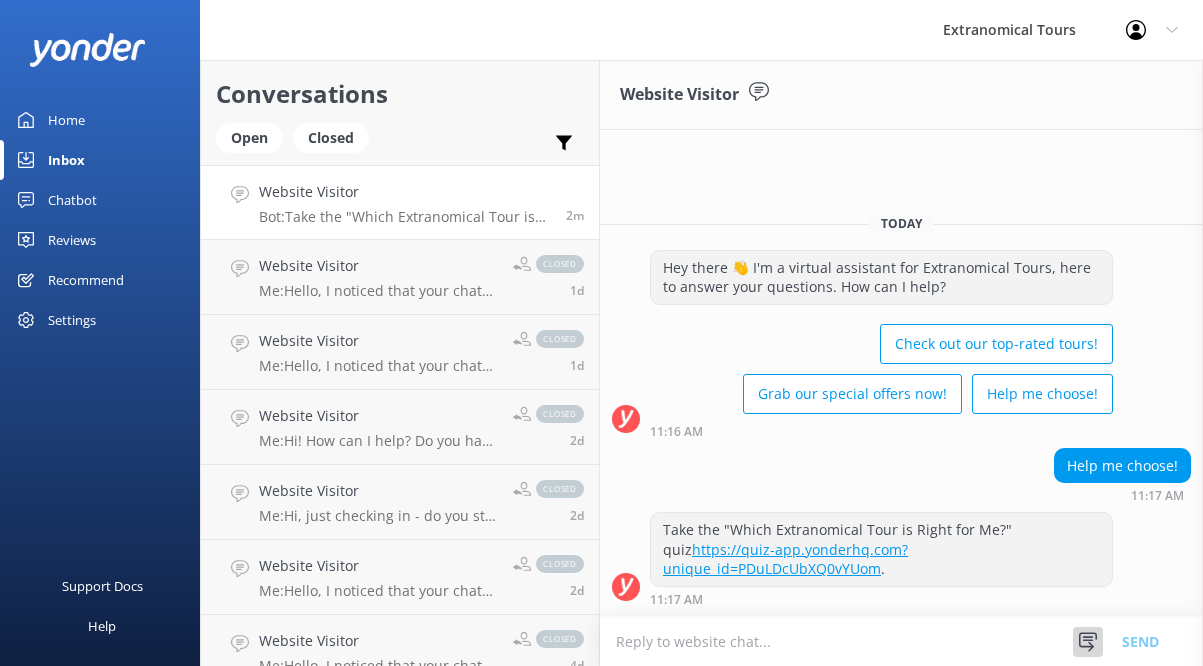 click 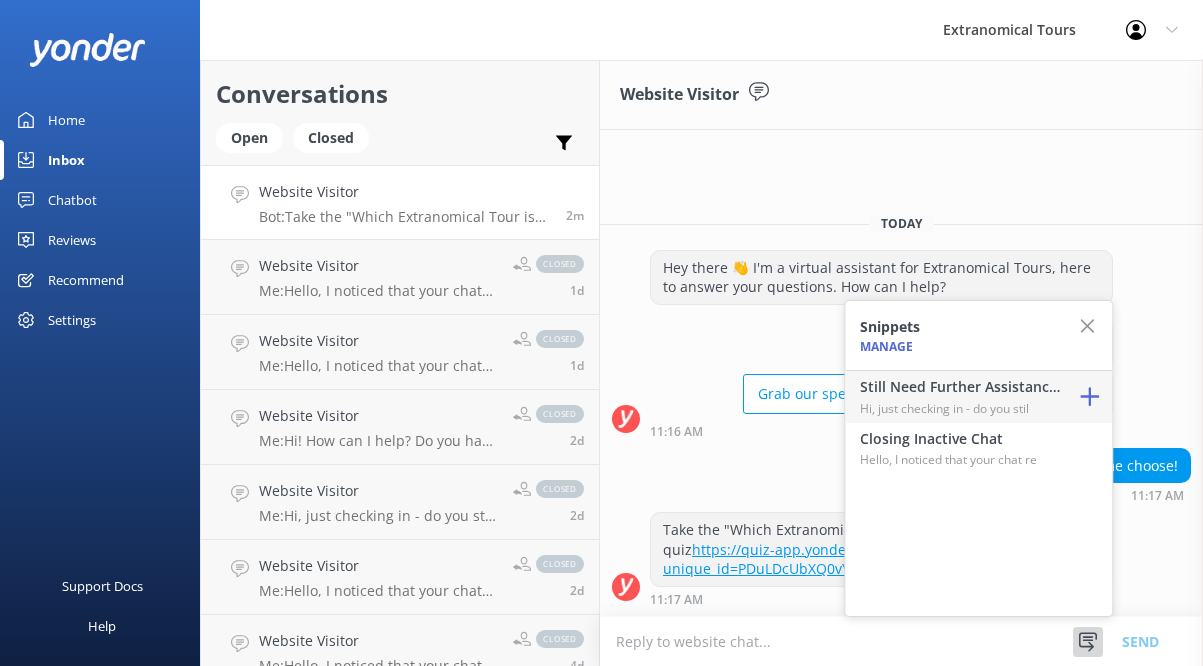 click on "Hi, just checking in - do you stil" at bounding box center [960, 408] 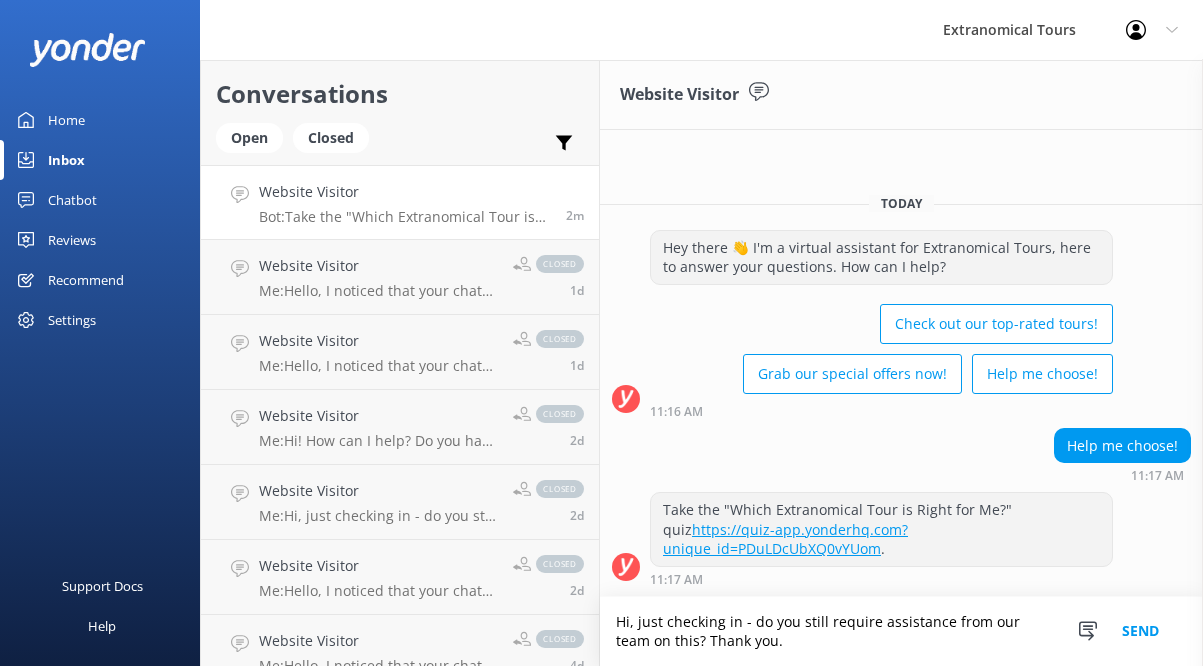 click on "Send" at bounding box center (1140, 631) 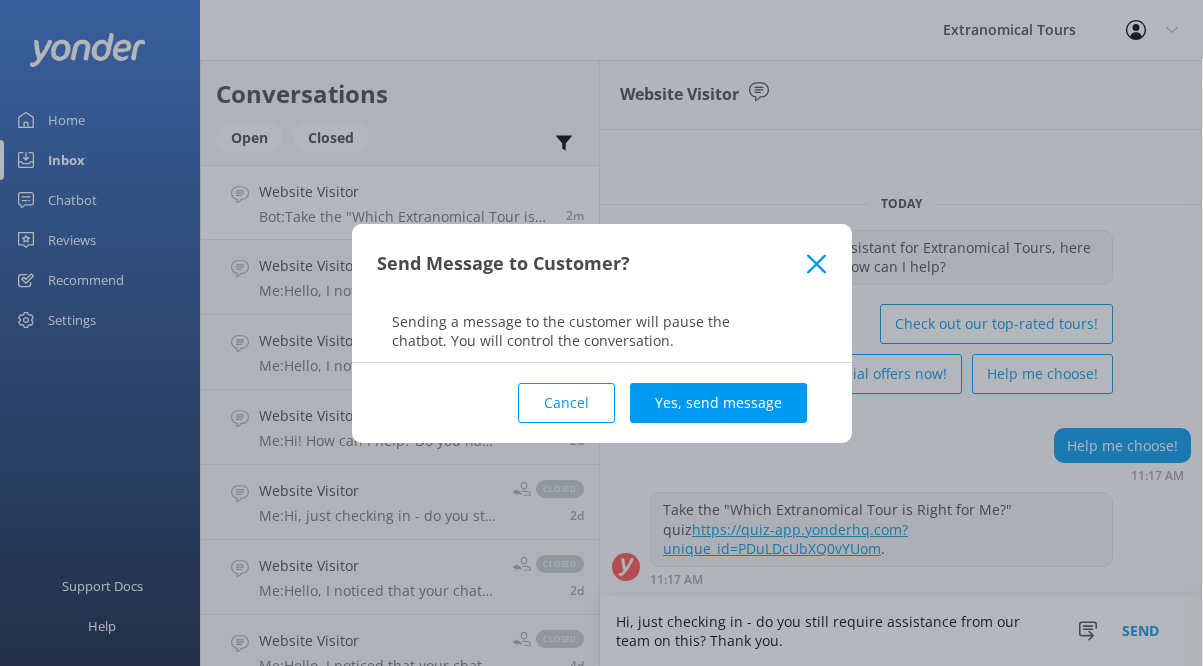 click 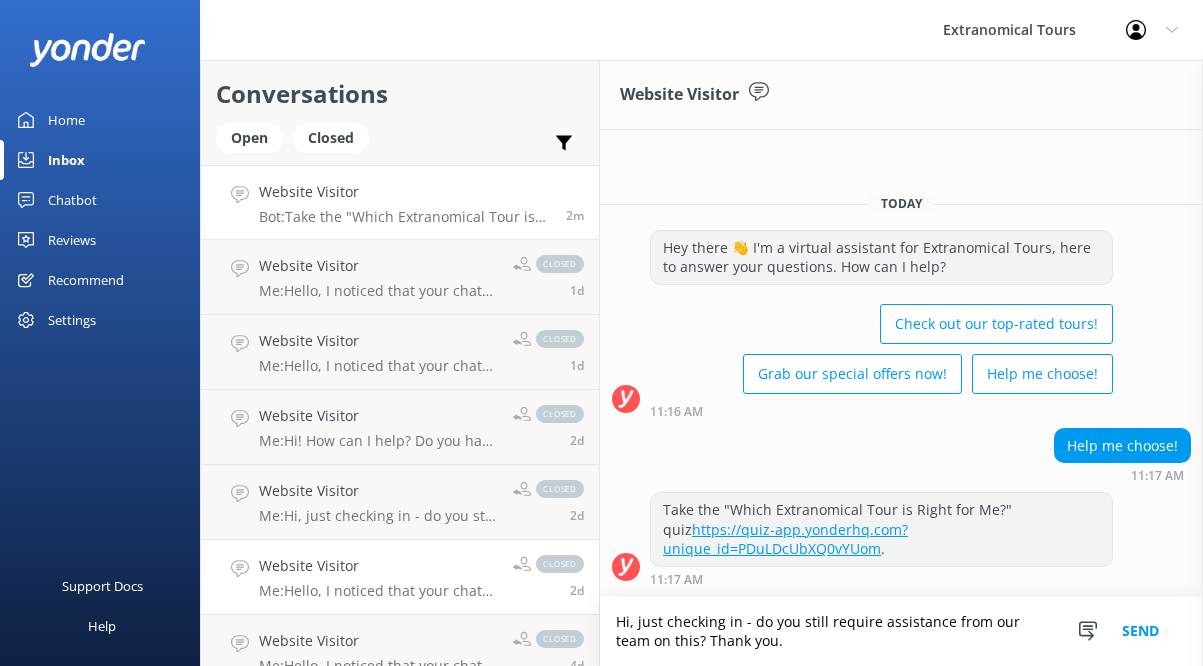 drag, startPoint x: 805, startPoint y: 643, endPoint x: 547, endPoint y: 549, distance: 274.5906 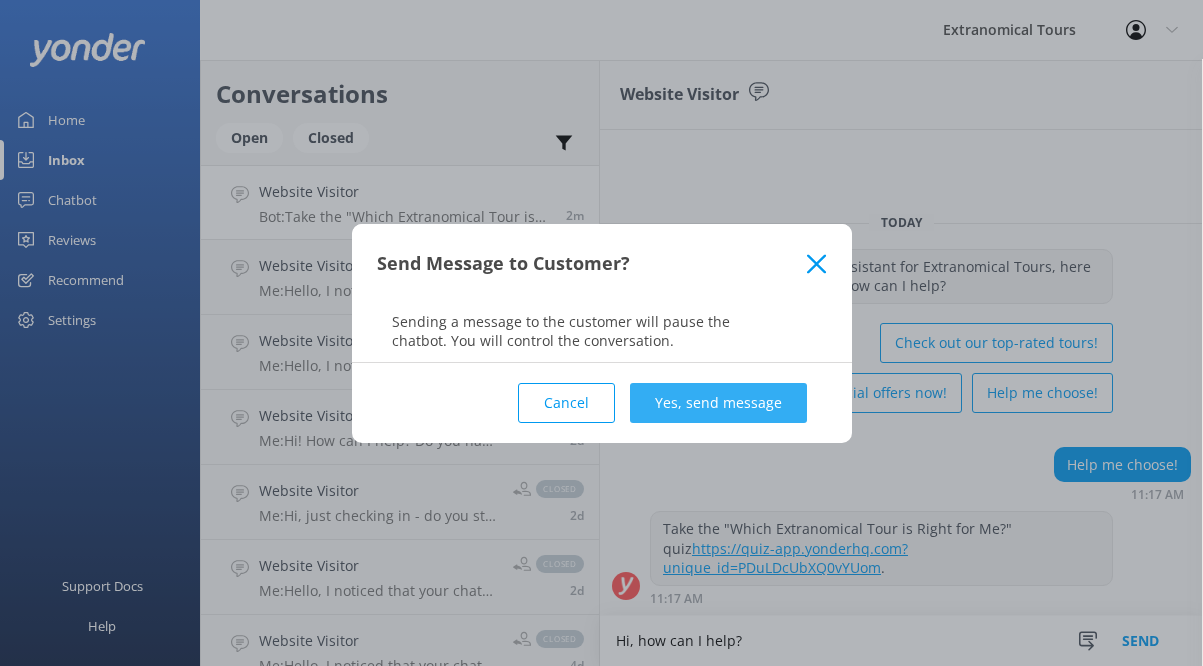 type on "Hi, how can I help?" 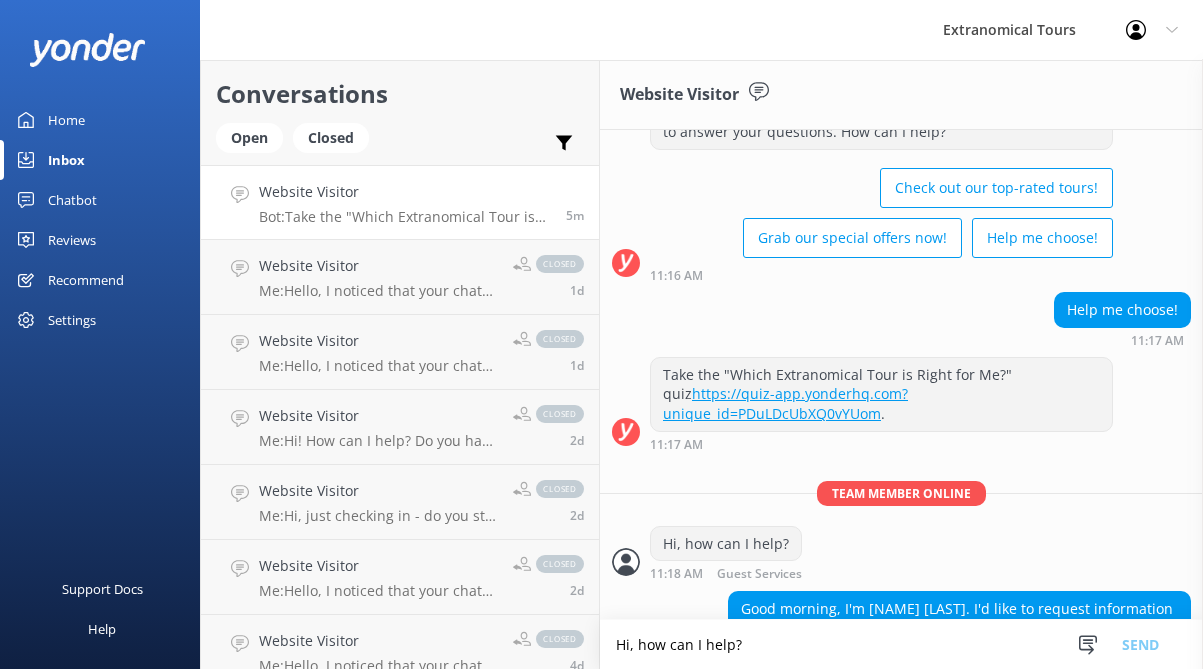 scroll, scrollTop: 222, scrollLeft: 0, axis: vertical 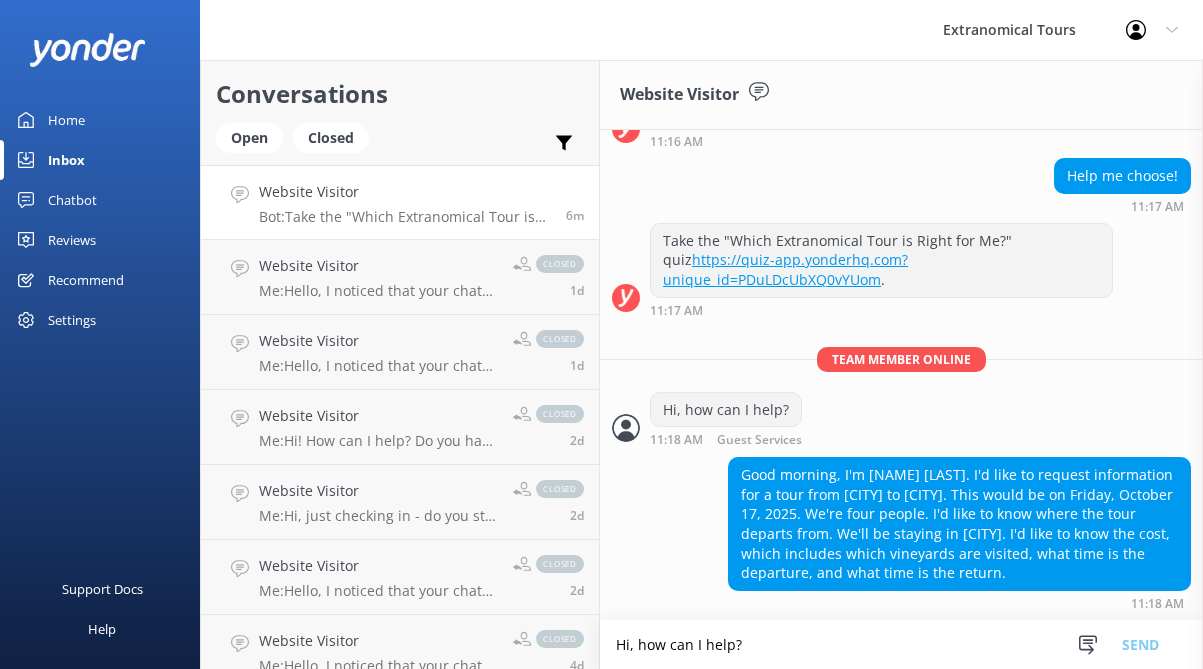 click on "Hi, how can I help?" at bounding box center [901, 644] 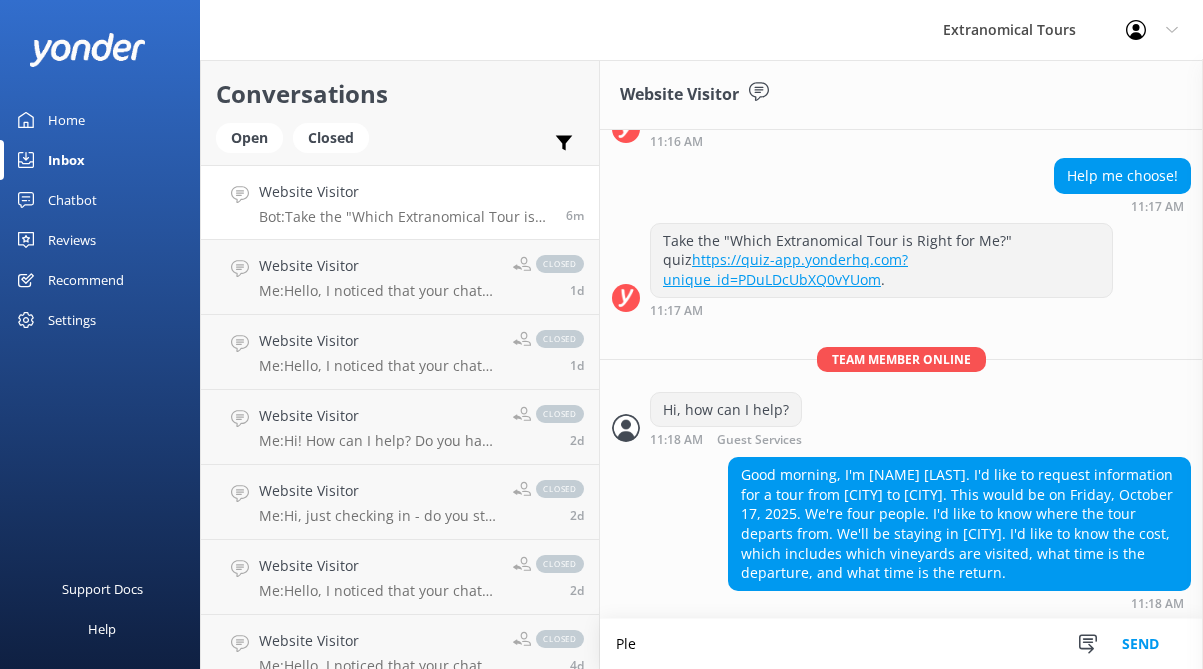 scroll, scrollTop: 223, scrollLeft: 0, axis: vertical 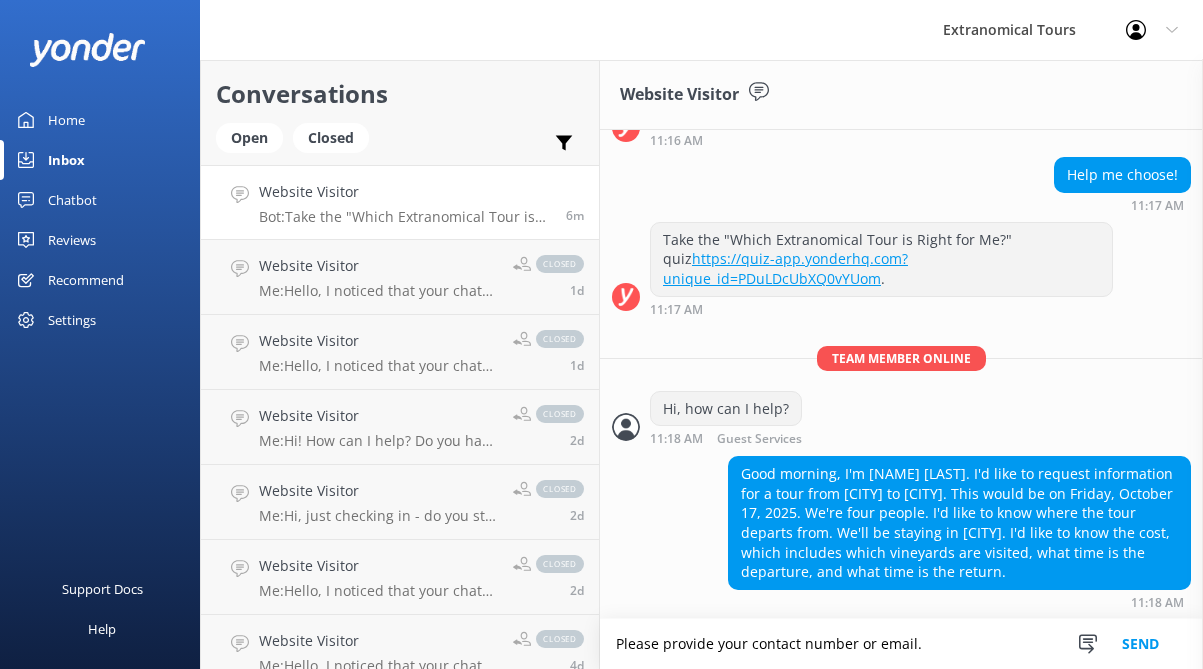 type on "Please provide your contact number or email." 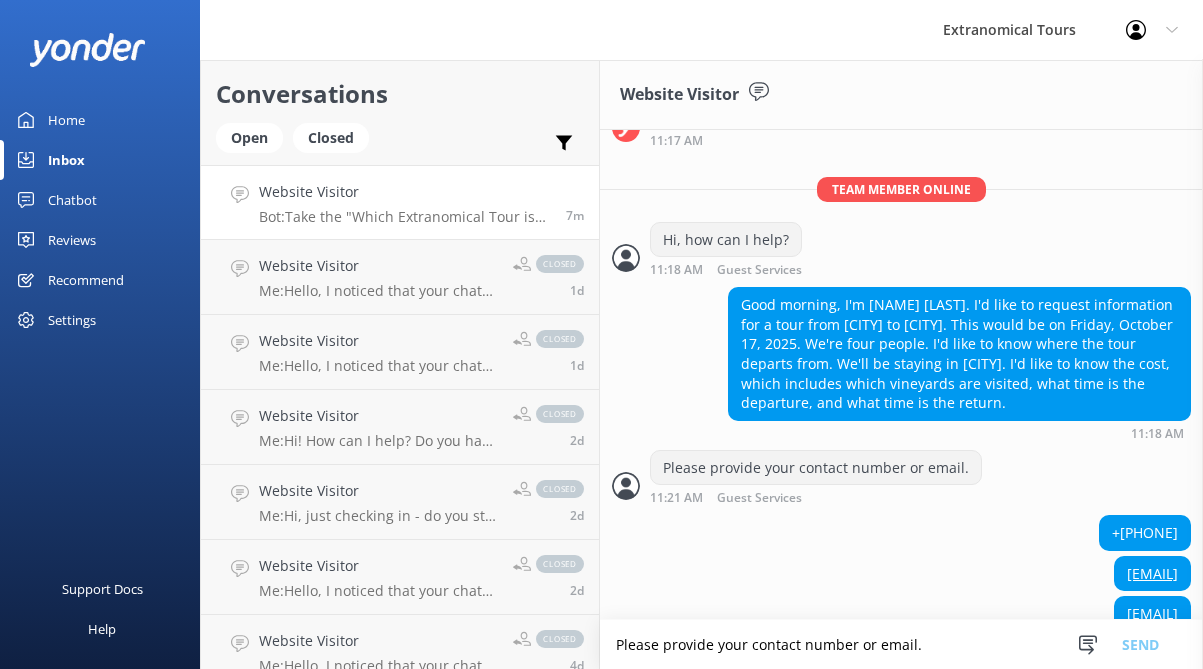 scroll, scrollTop: 433, scrollLeft: 0, axis: vertical 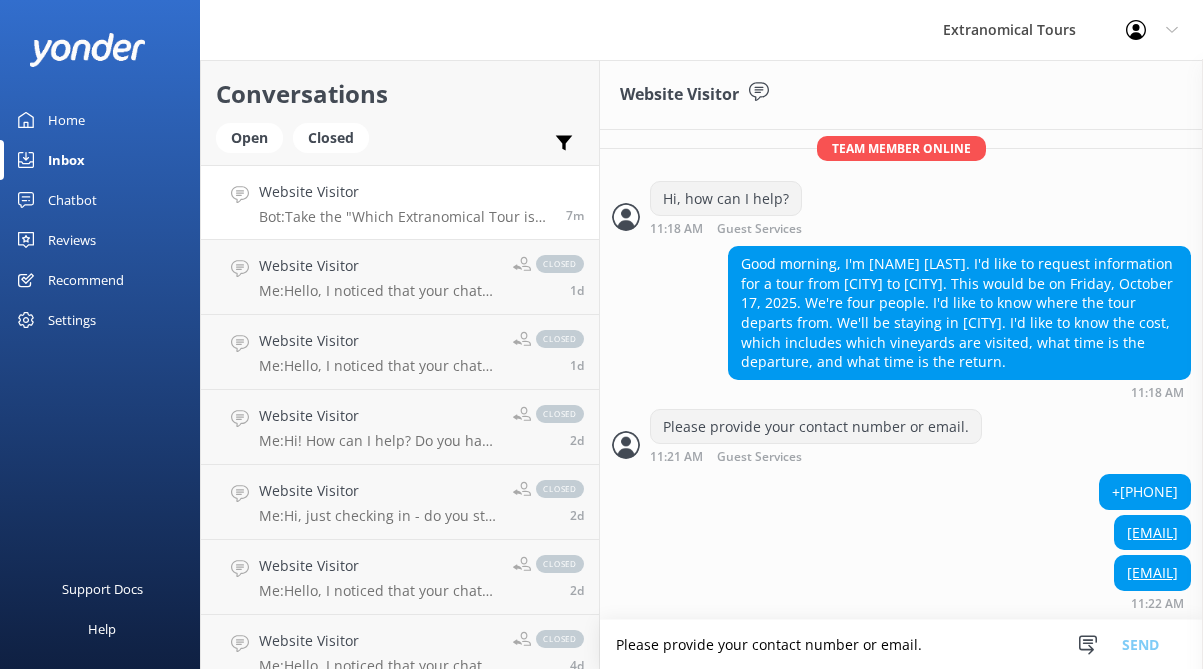 click on "Please provide your contact number or email." at bounding box center (901, 644) 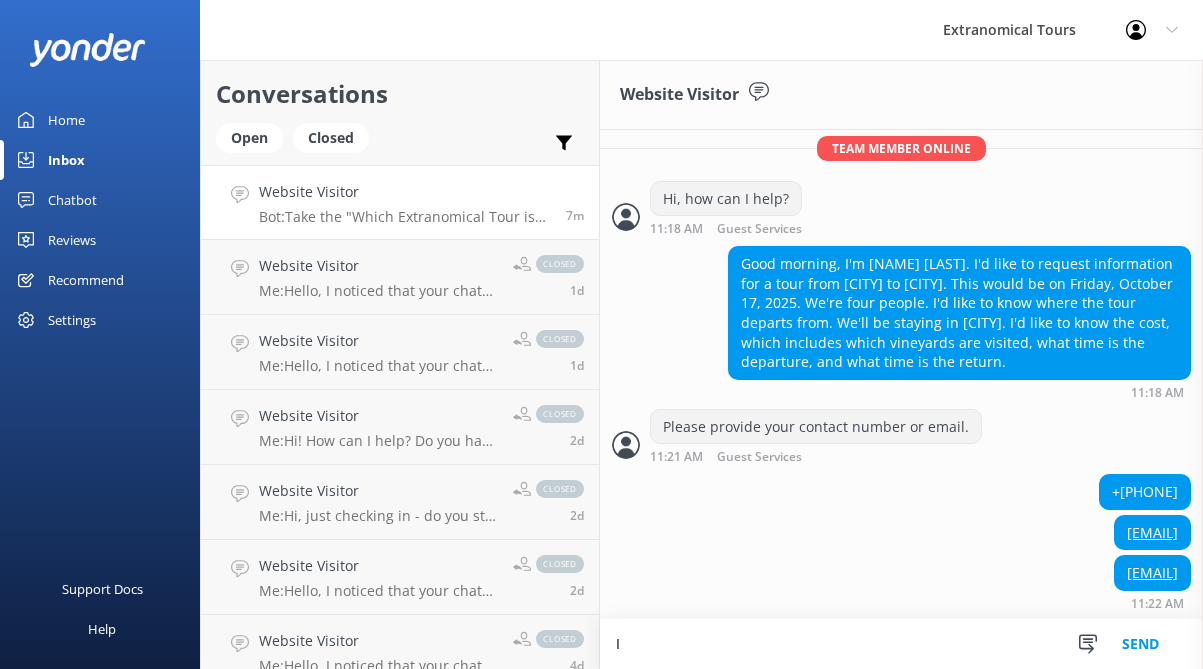 scroll, scrollTop: 434, scrollLeft: 0, axis: vertical 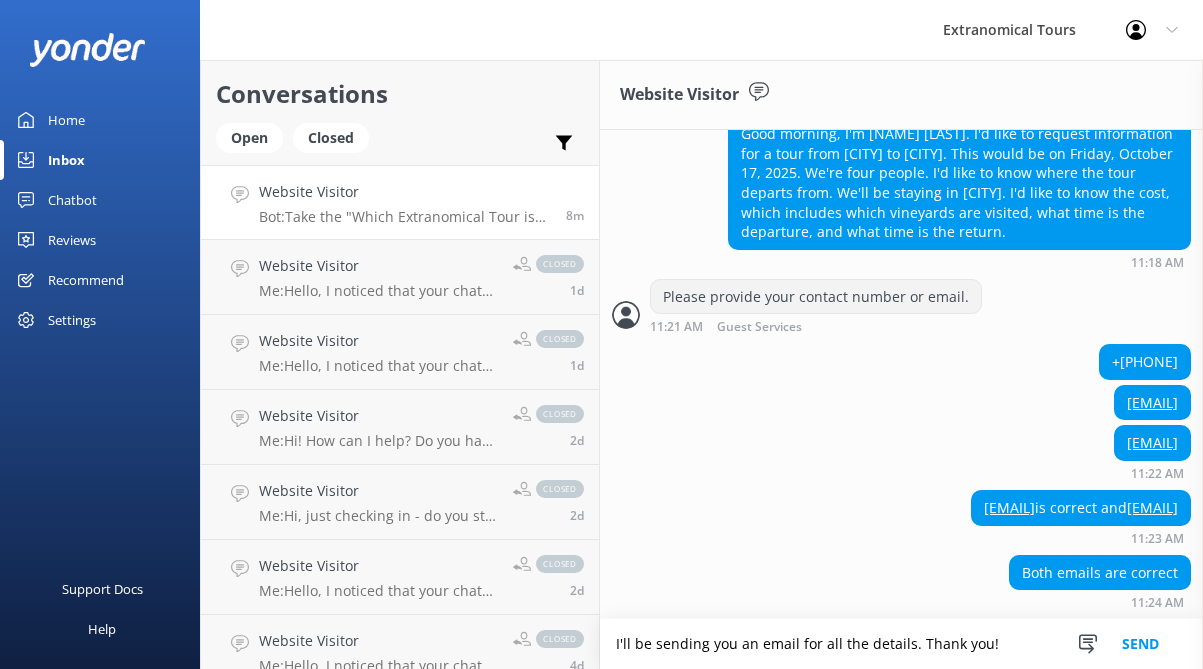 type on "I'll be sending you an email for all the details. Thank you!" 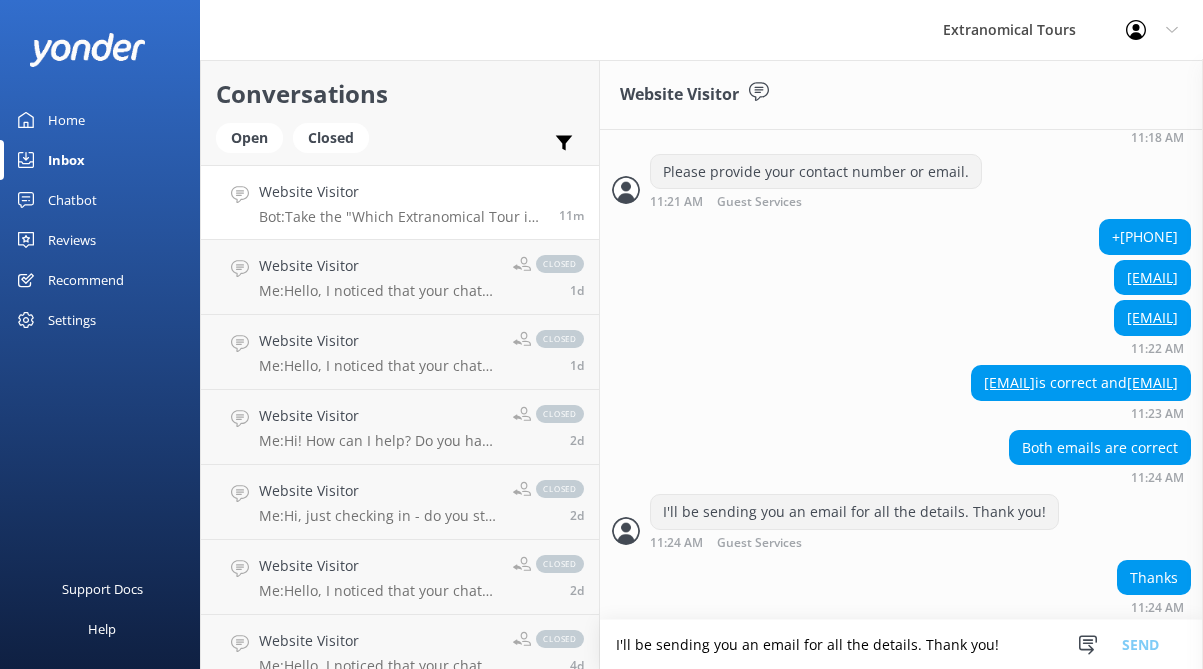 scroll, scrollTop: 692, scrollLeft: 0, axis: vertical 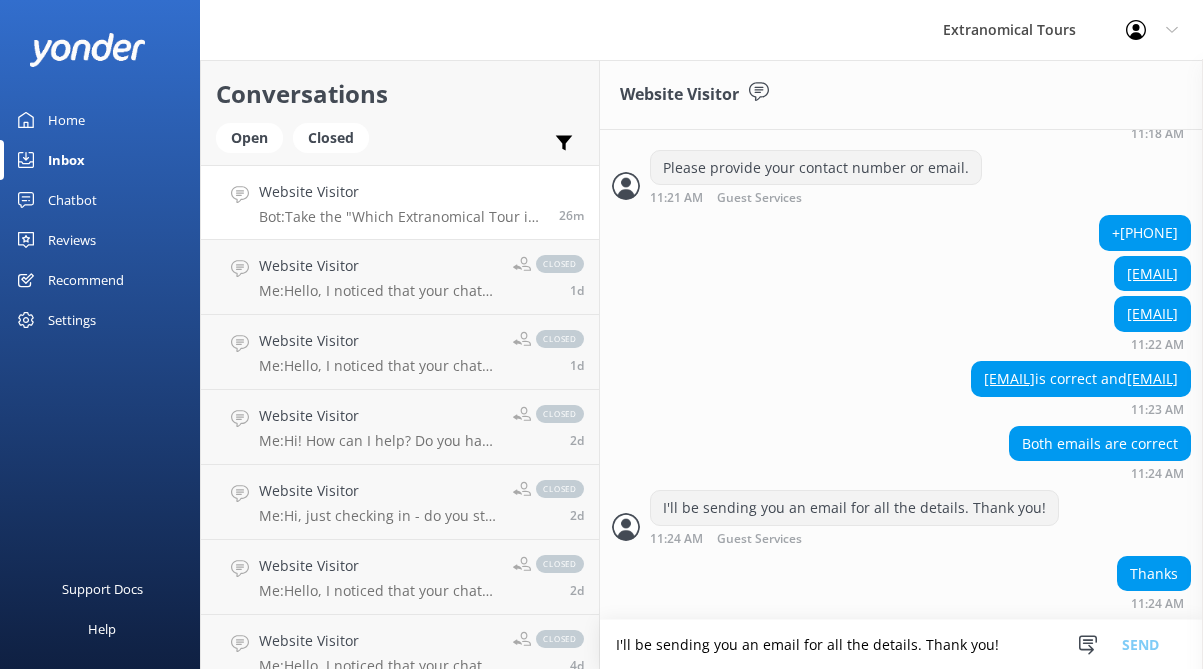 click on "+[PHONE]" at bounding box center [1145, 233] 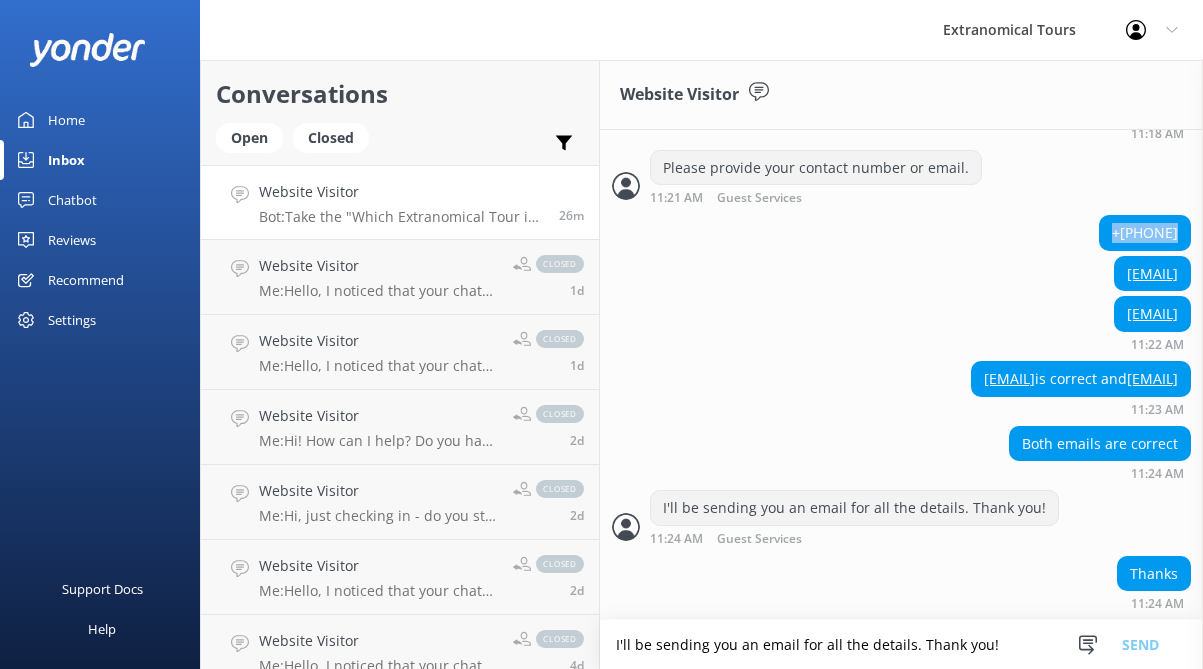 click on "+[PHONE]" at bounding box center [1145, 233] 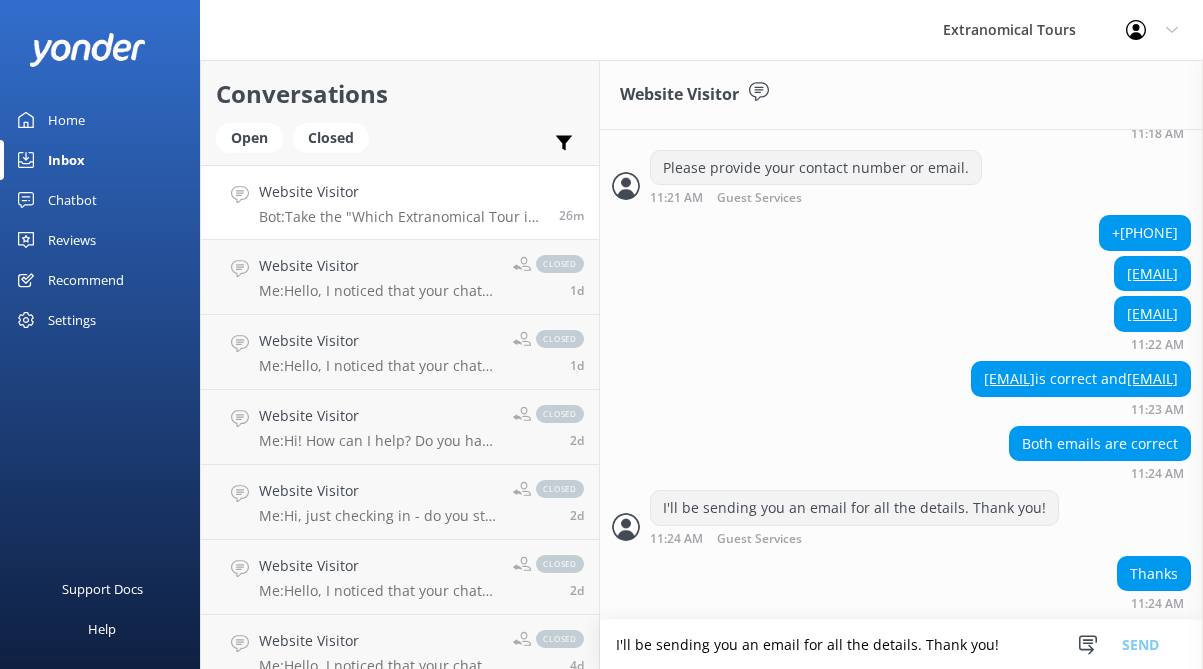 click on "[EMAIL]" at bounding box center [1152, 274] 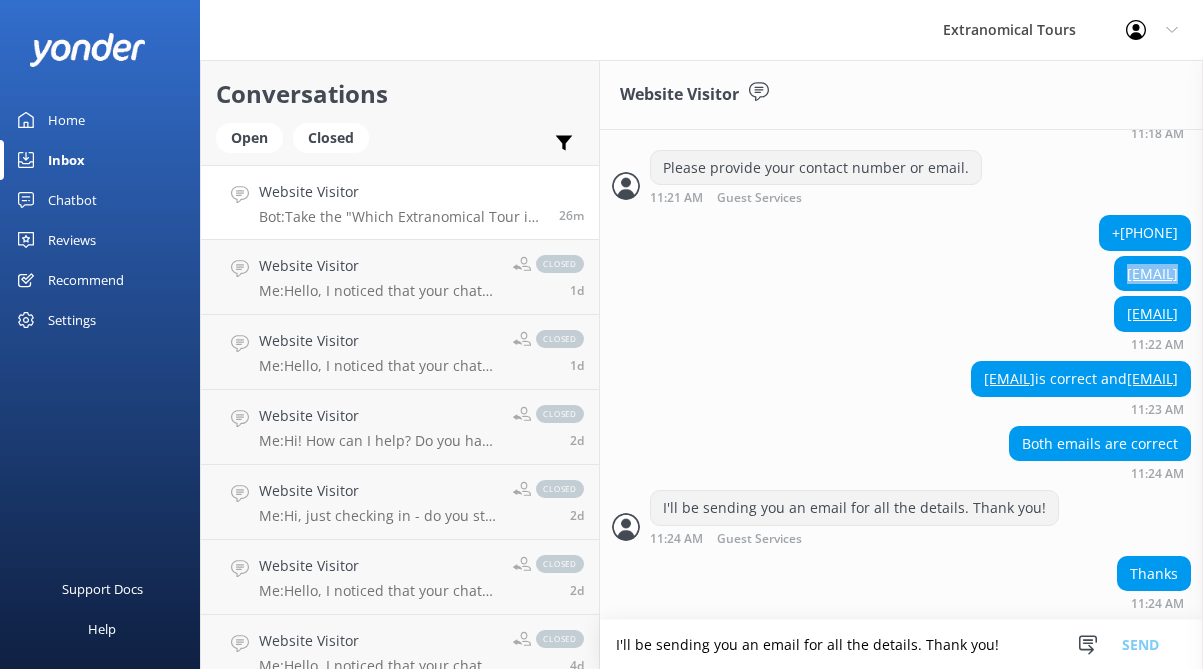 click on "[EMAIL]" at bounding box center (1152, 274) 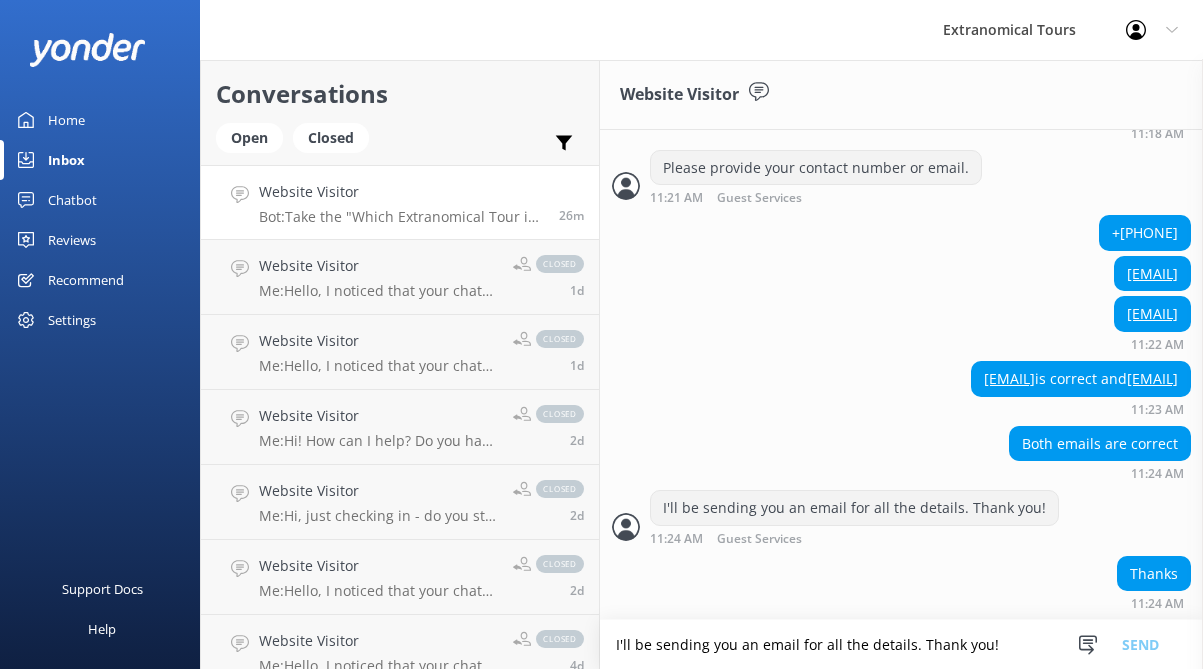 click on "[EMAIL]" at bounding box center (1152, 314) 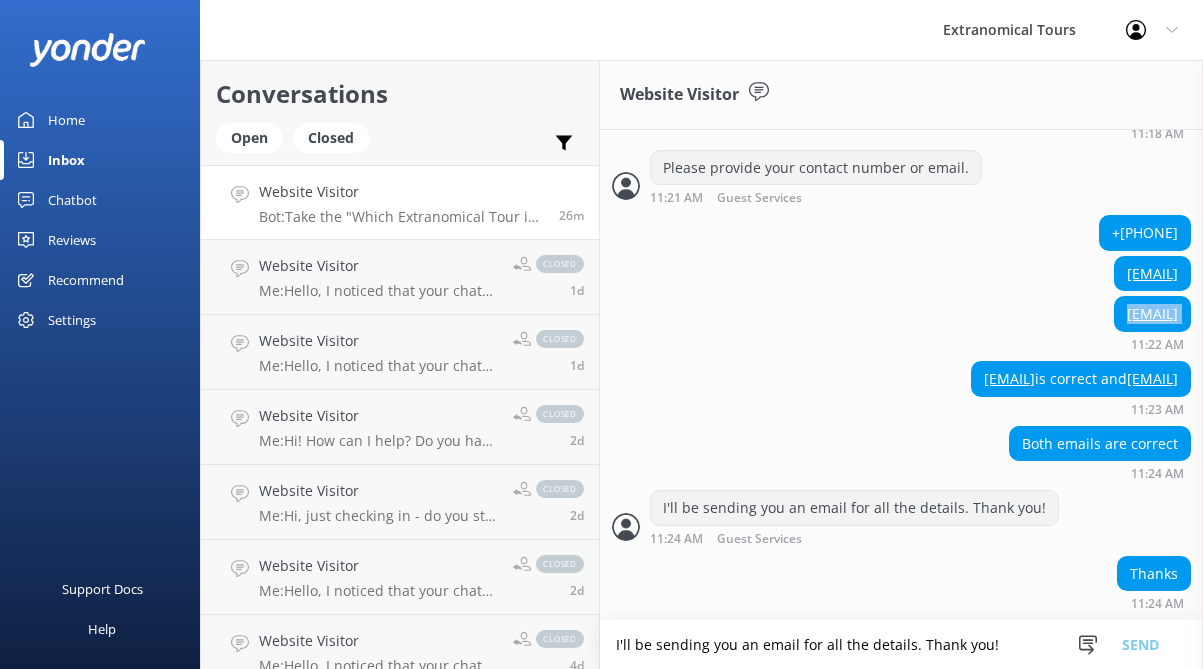 click on "[EMAIL]" at bounding box center [1152, 314] 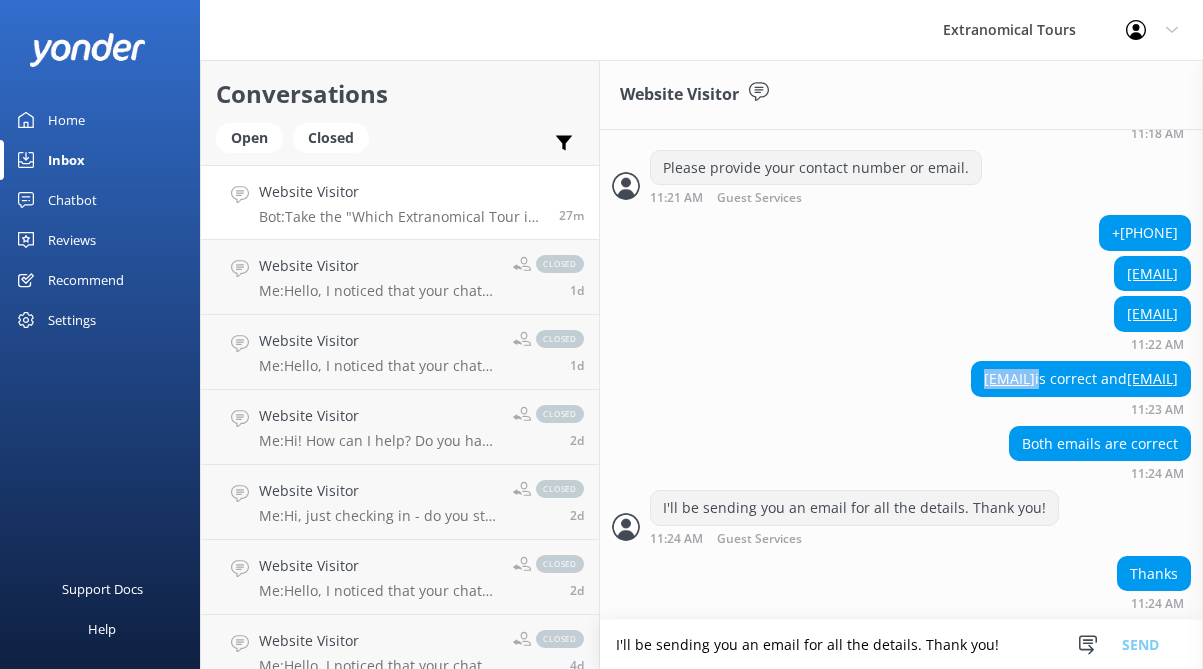 drag, startPoint x: 900, startPoint y: 381, endPoint x: 762, endPoint y: 371, distance: 138.36185 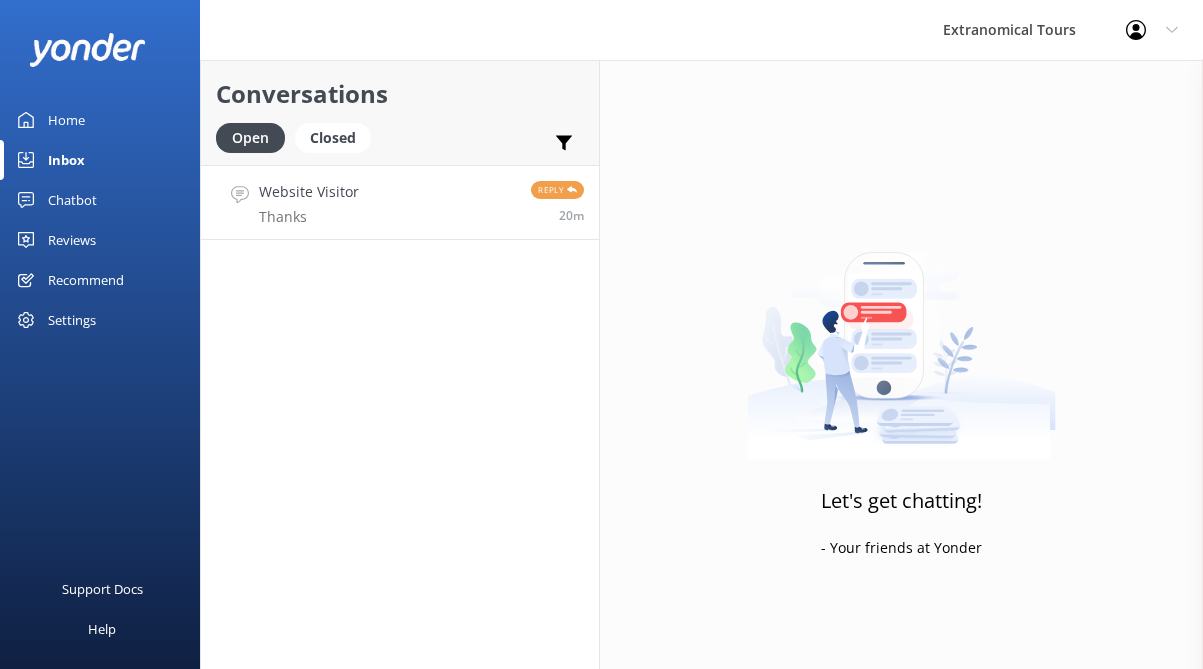 click on "Website Visitor Thanks Reply 20m" at bounding box center [400, 202] 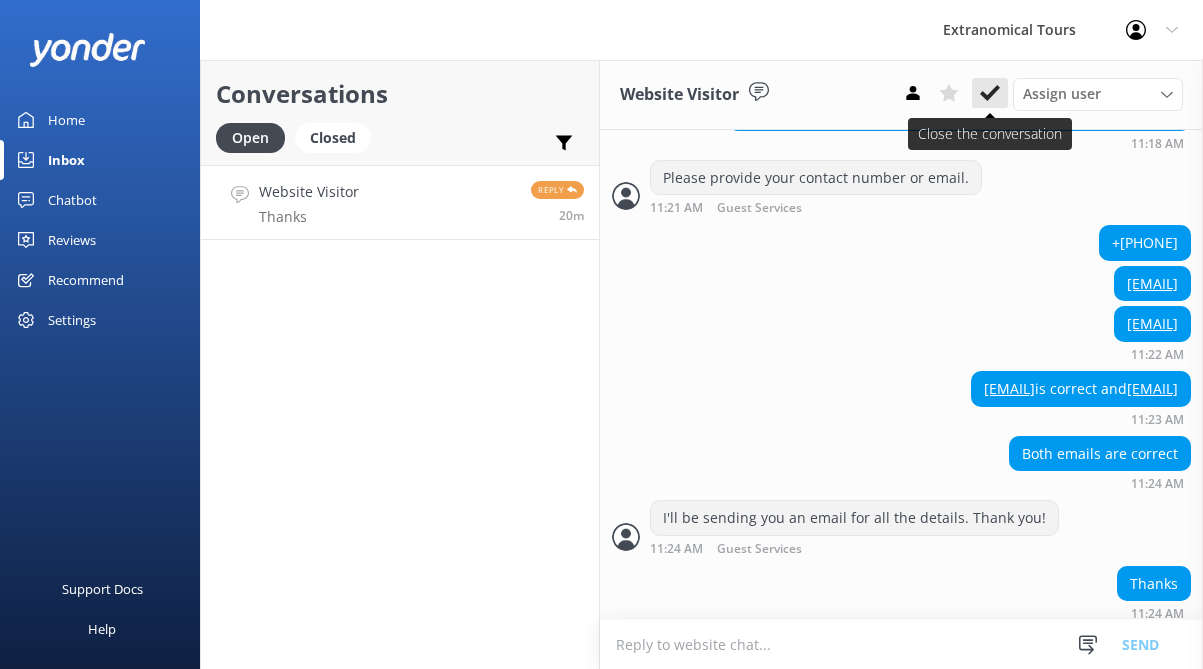 scroll, scrollTop: 692, scrollLeft: 0, axis: vertical 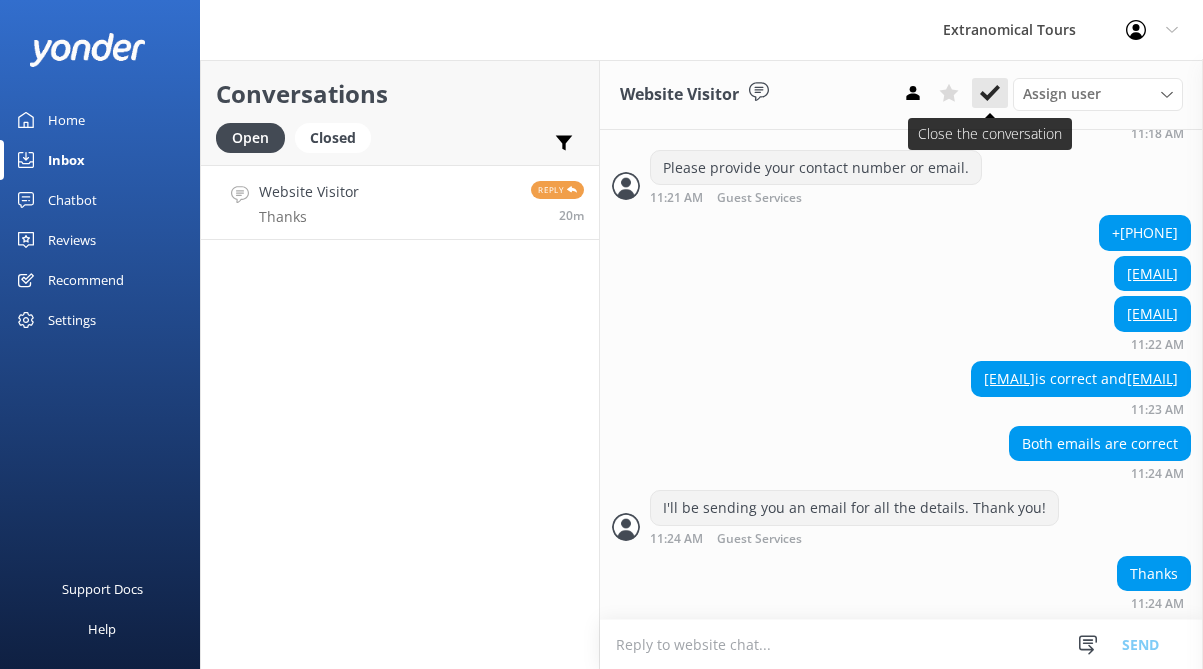 click 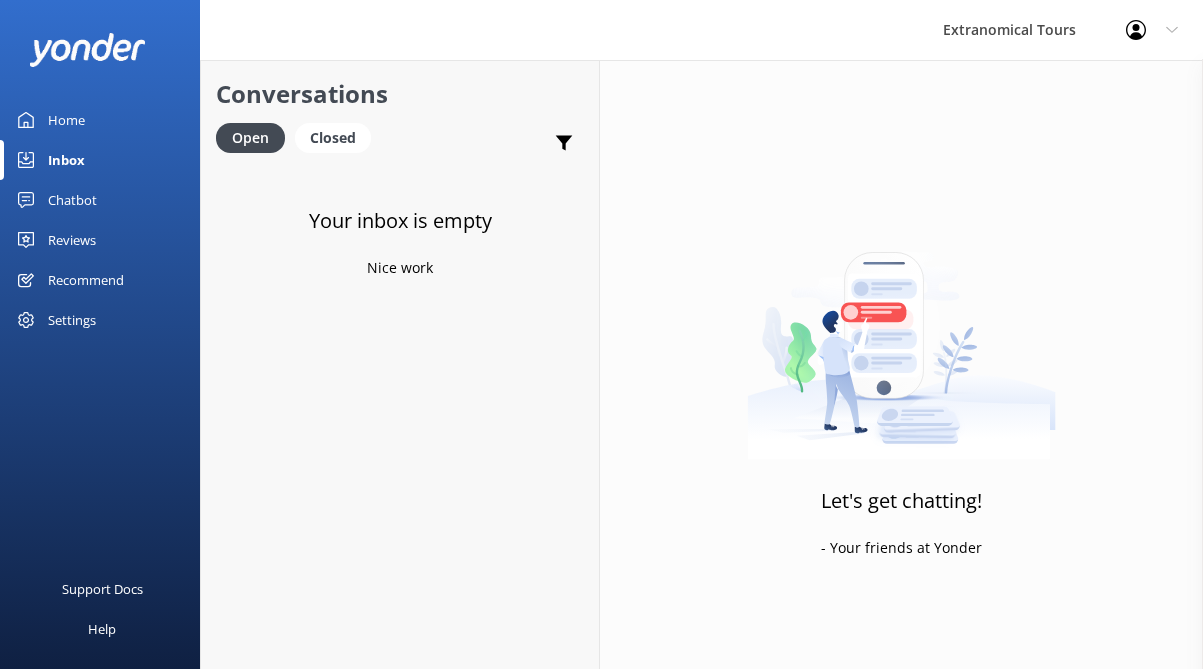 click on "Inbox" at bounding box center (100, 160) 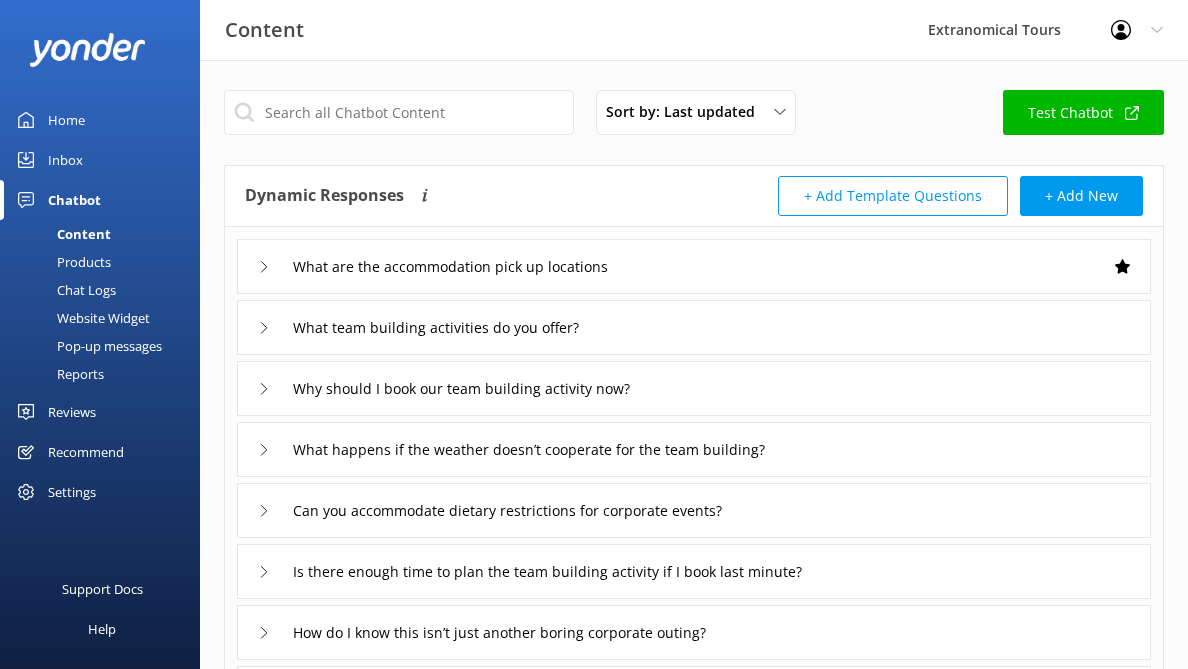 click on "Inbox" at bounding box center (100, 160) 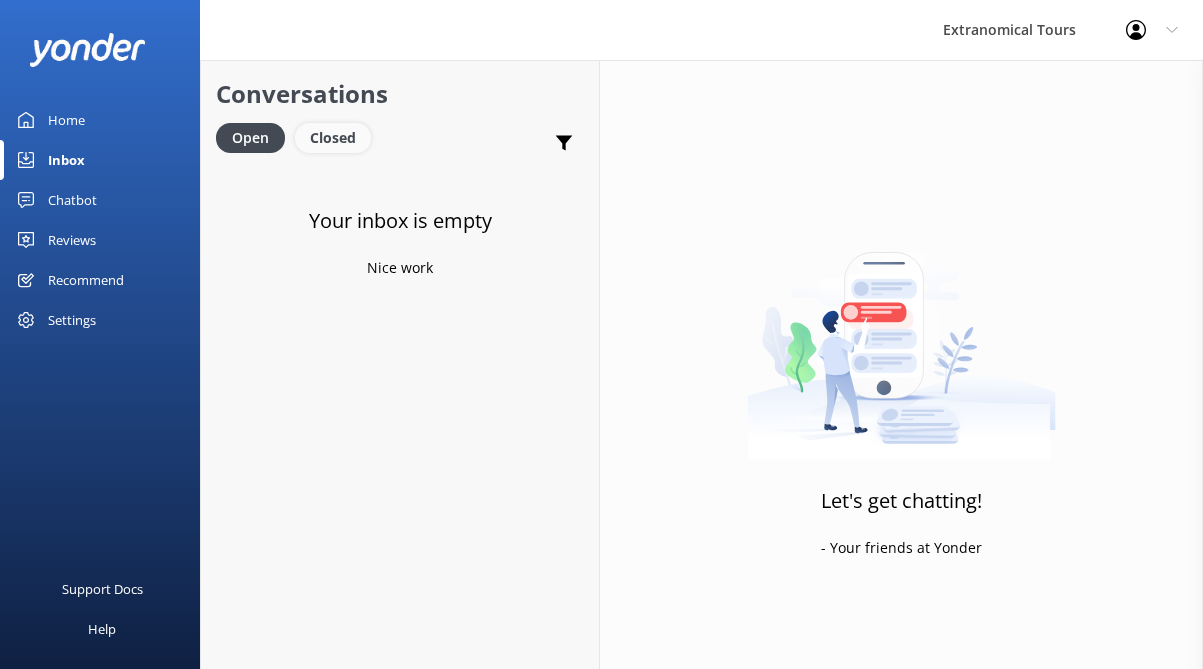 click on "Closed" at bounding box center (333, 138) 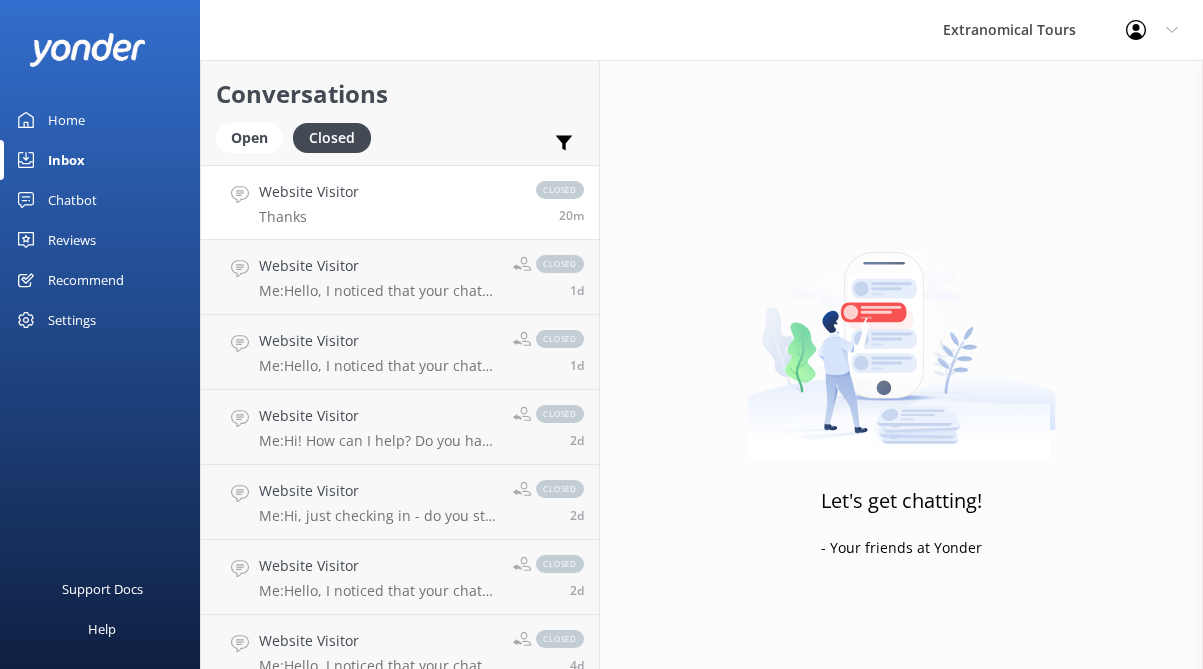 click on "closed 20m" at bounding box center [550, 202] 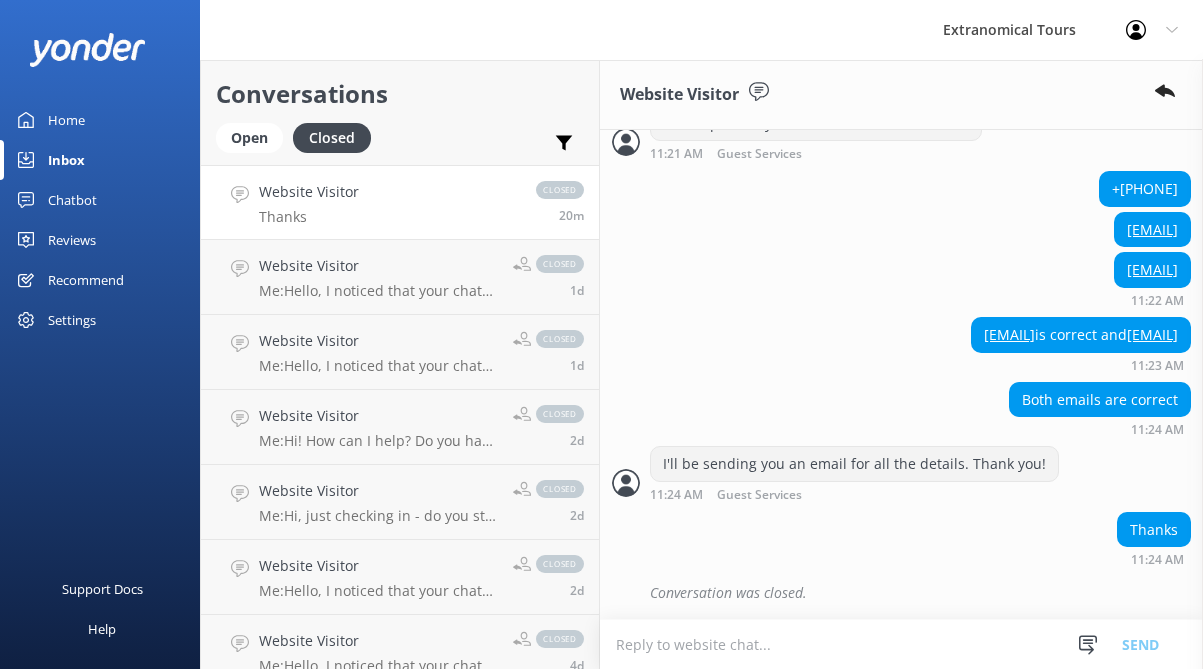 scroll, scrollTop: 541, scrollLeft: 0, axis: vertical 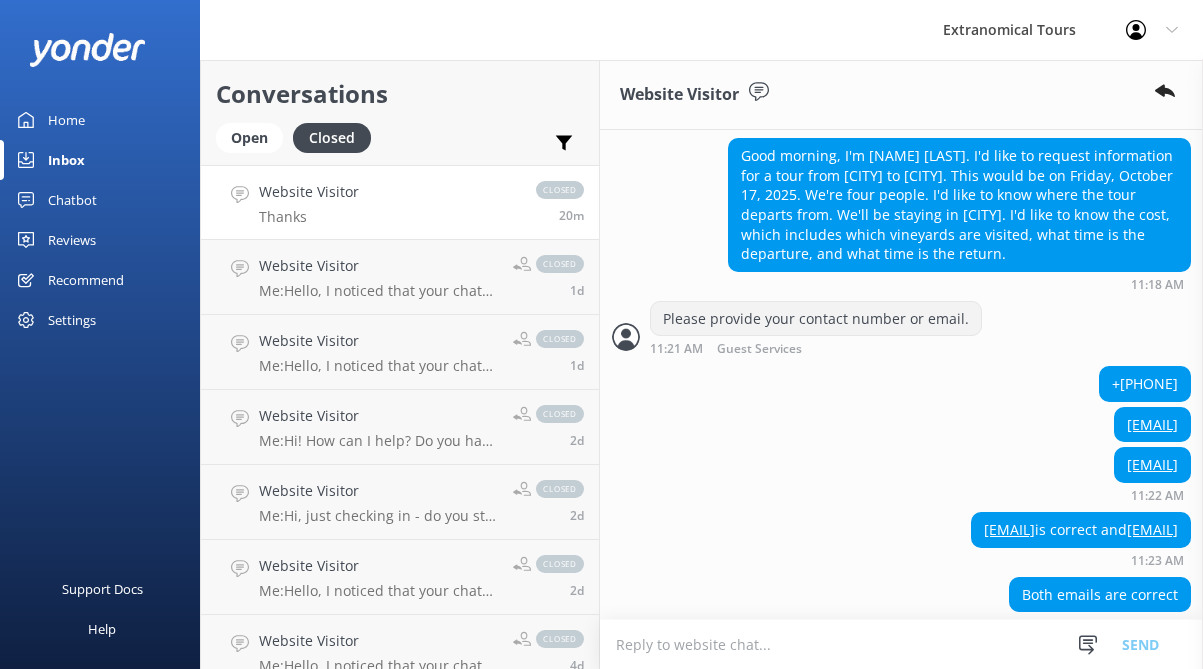 click on "Good morning, I'm [NAME] [LAST]. I'd like to request information for a tour from [CITY] to [CITY]. This would be on Friday, October 17, 2025. We're four people. I'd like to know where the tour departs from. We'll be staying in [CITY]. I'd like to know the cost, which includes which vineyards are visited, what time is the departure, and what time is the return." at bounding box center (959, 205) 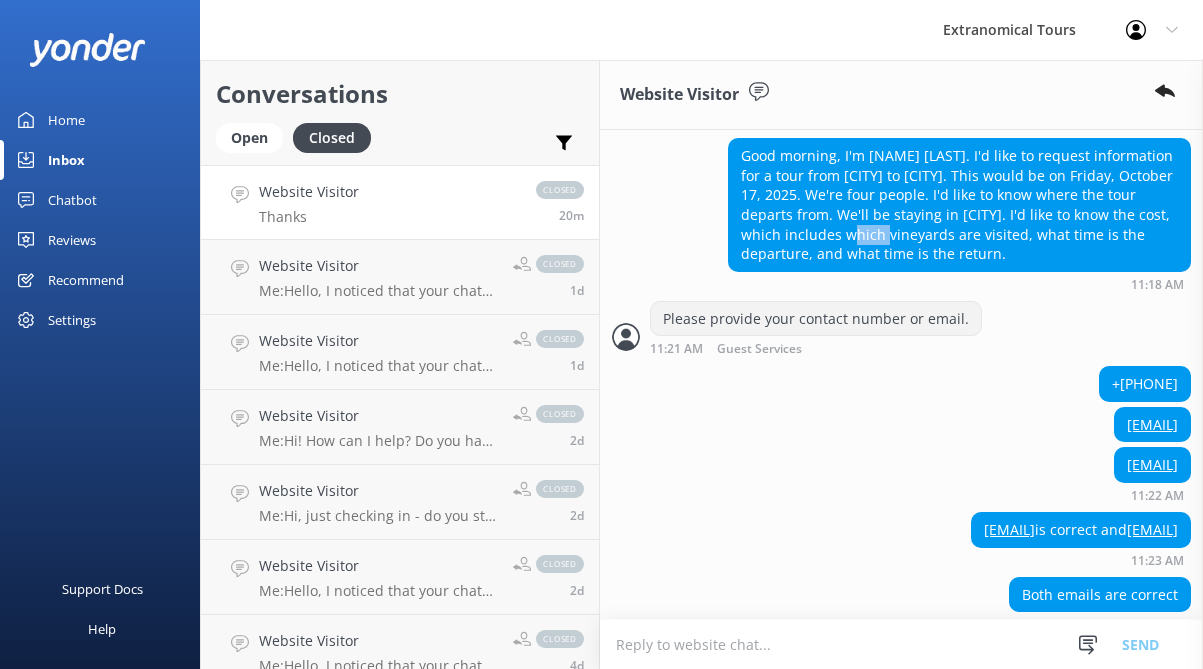 click on "Good morning, I'm [NAME] [LAST]. I'd like to request information for a tour from [CITY] to [CITY]. This would be on Friday, October 17, 2025. We're four people. I'd like to know where the tour departs from. We'll be staying in [CITY]. I'd like to know the cost, which includes which vineyards are visited, what time is the departure, and what time is the return." at bounding box center (959, 205) 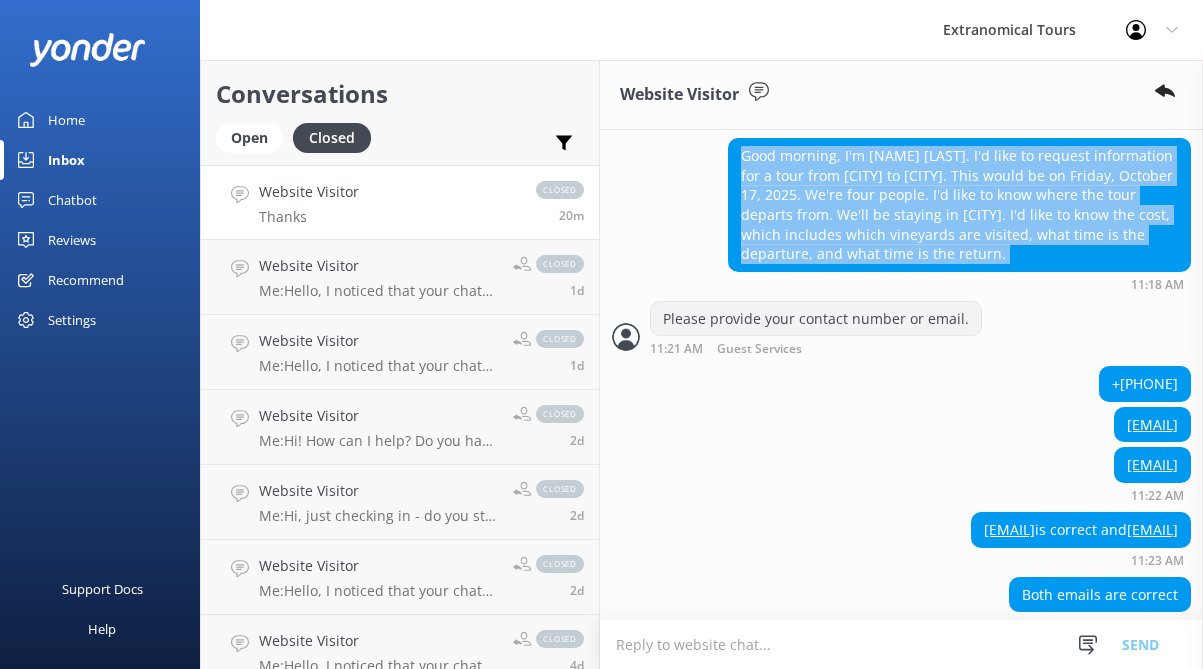 click on "Good morning, I'm [NAME] [LAST]. I'd like to request information for a tour from [CITY] to [CITY]. This would be on Friday, October 17, 2025. We're four people. I'd like to know where the tour departs from. We'll be staying in [CITY]. I'd like to know the cost, which includes which vineyards are visited, what time is the departure, and what time is the return." at bounding box center [959, 205] 